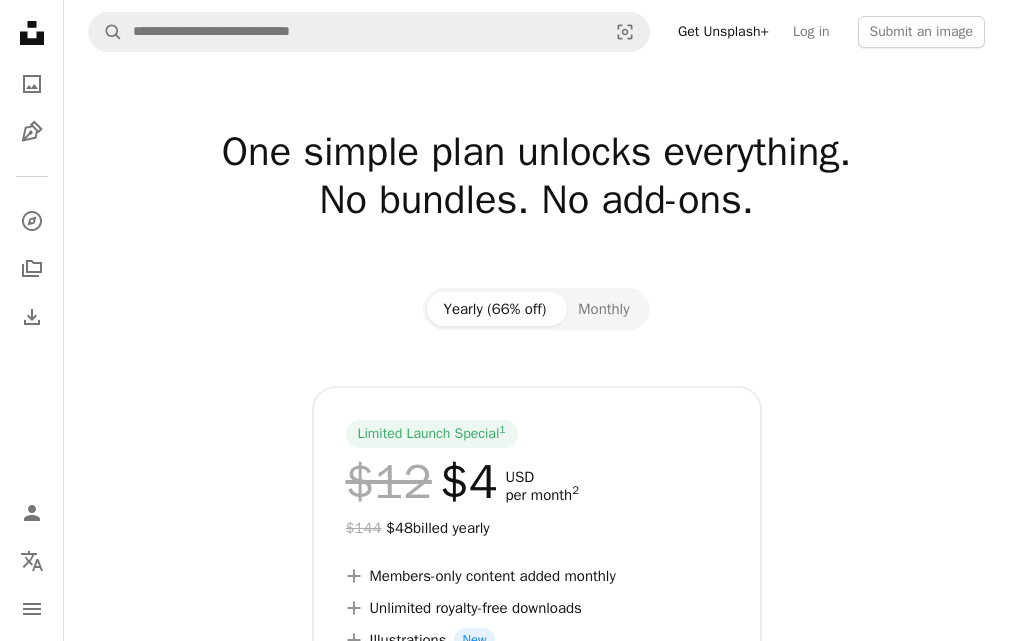 scroll, scrollTop: 0, scrollLeft: 0, axis: both 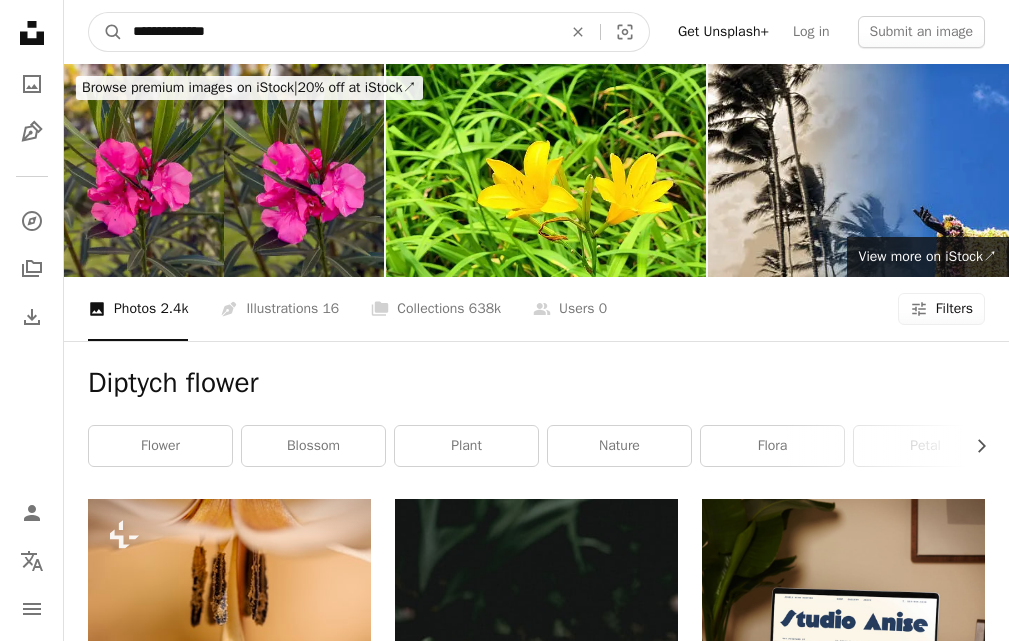 click on "**********" at bounding box center [339, 32] 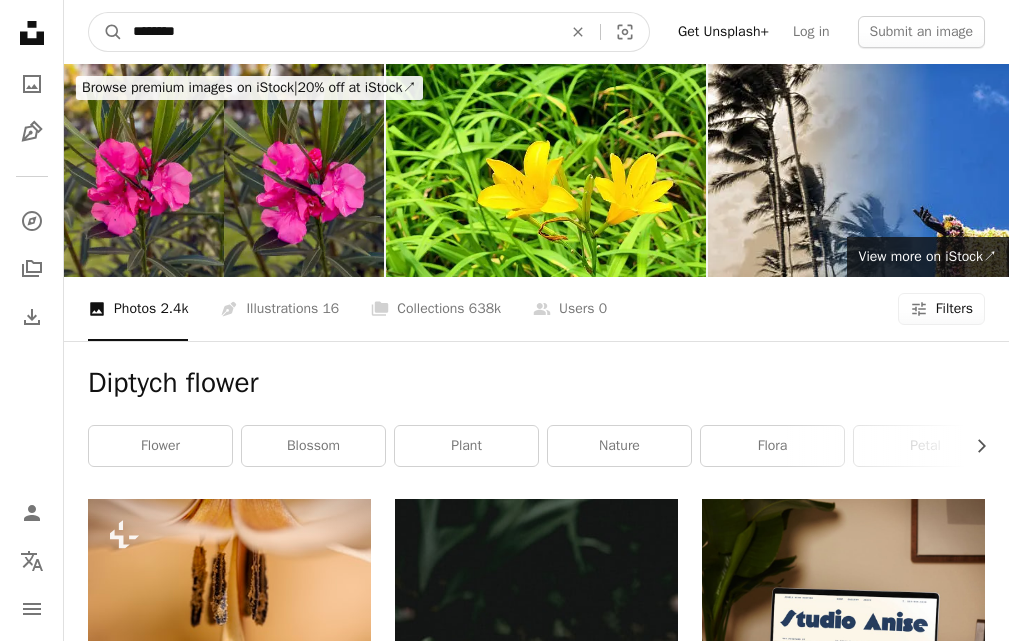 type on "*******" 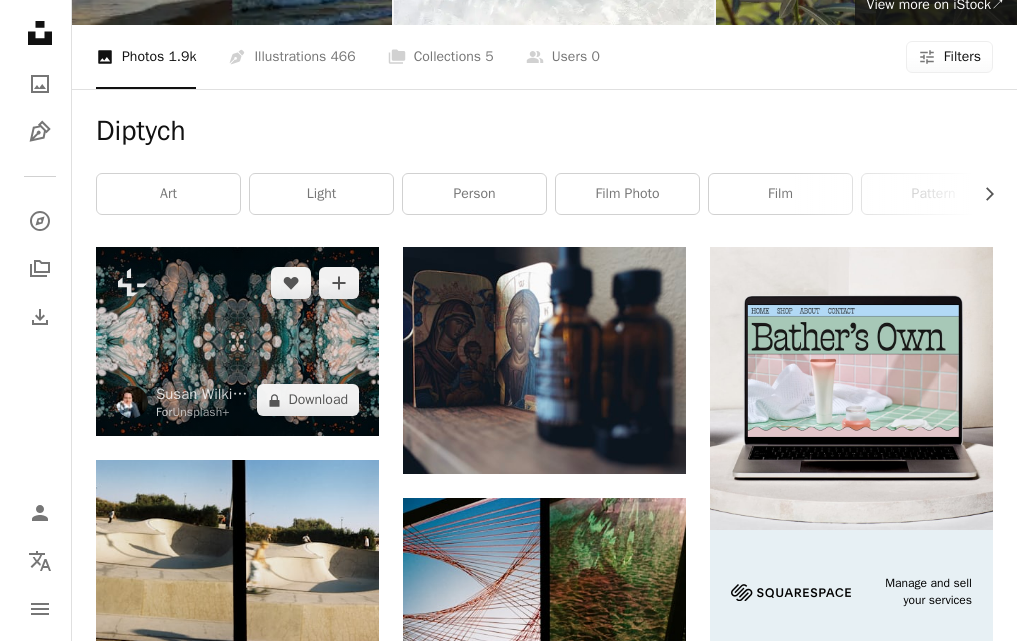 scroll, scrollTop: 200, scrollLeft: 0, axis: vertical 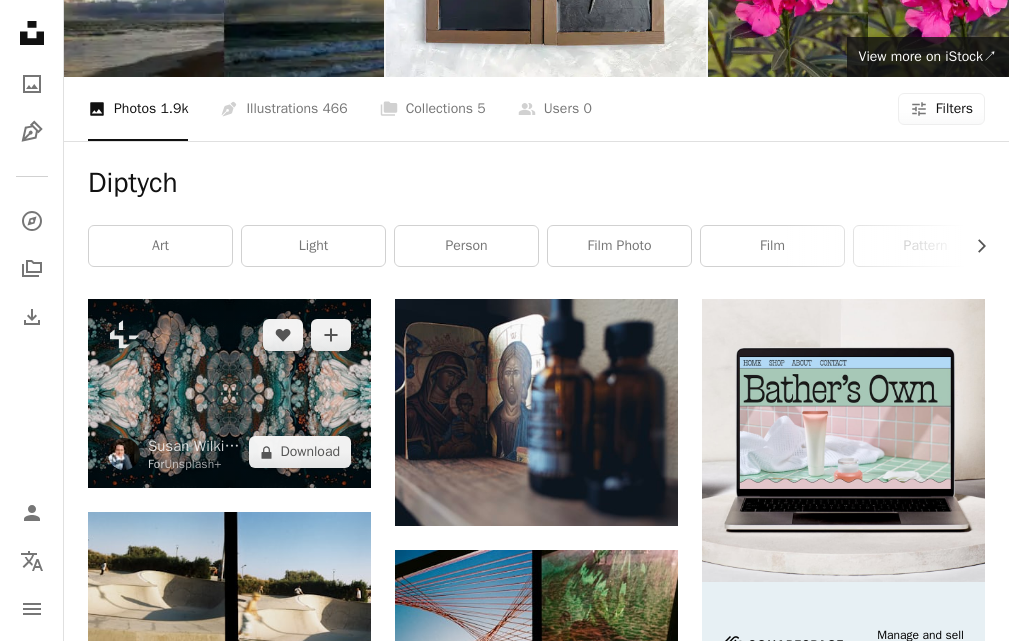 click at bounding box center (229, 393) 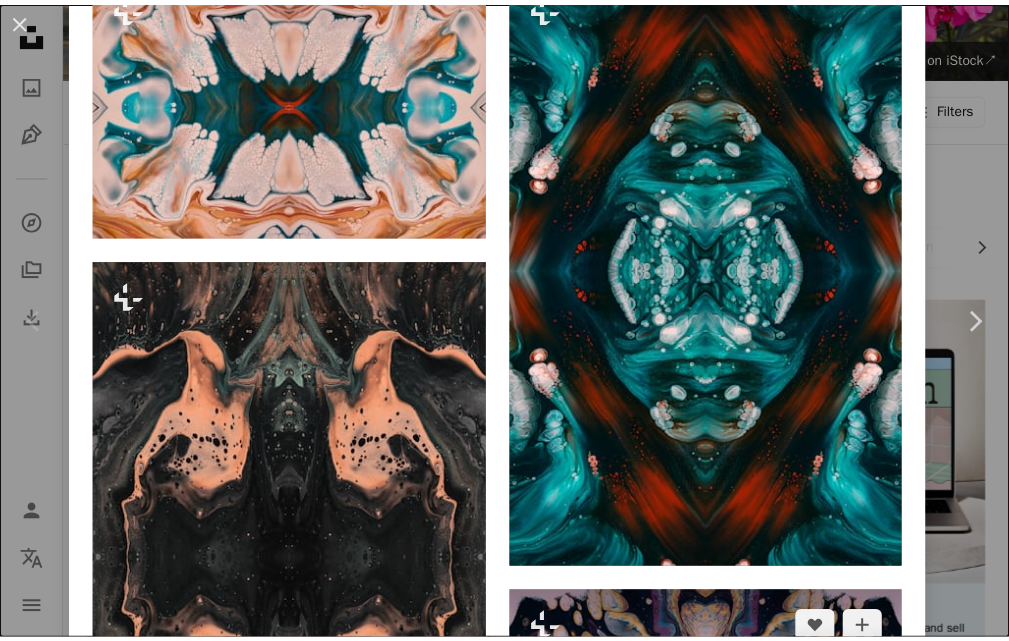 scroll, scrollTop: 1700, scrollLeft: 0, axis: vertical 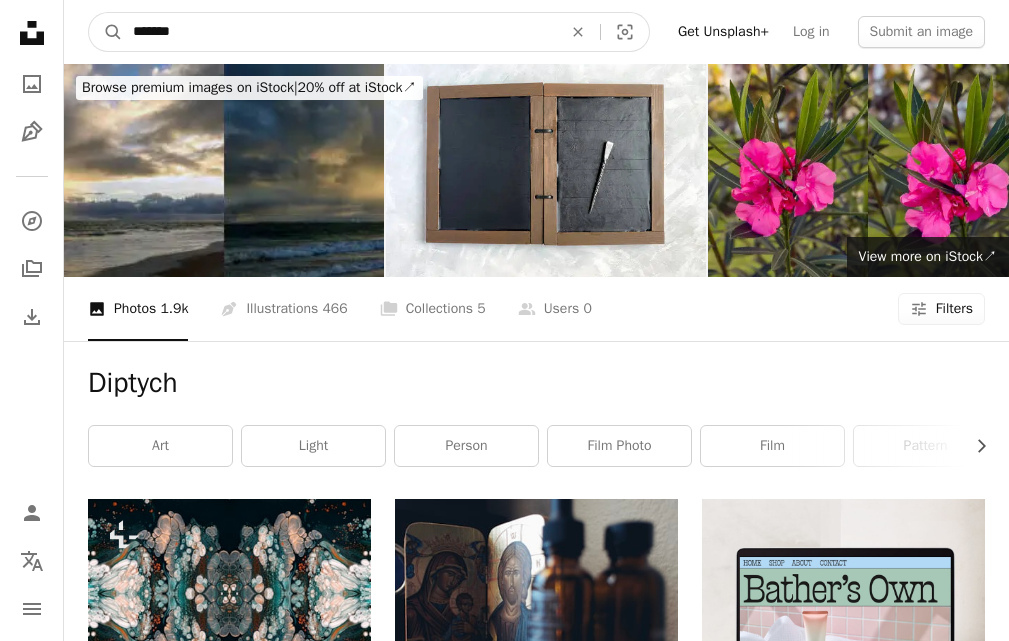 click on "*******" at bounding box center [339, 32] 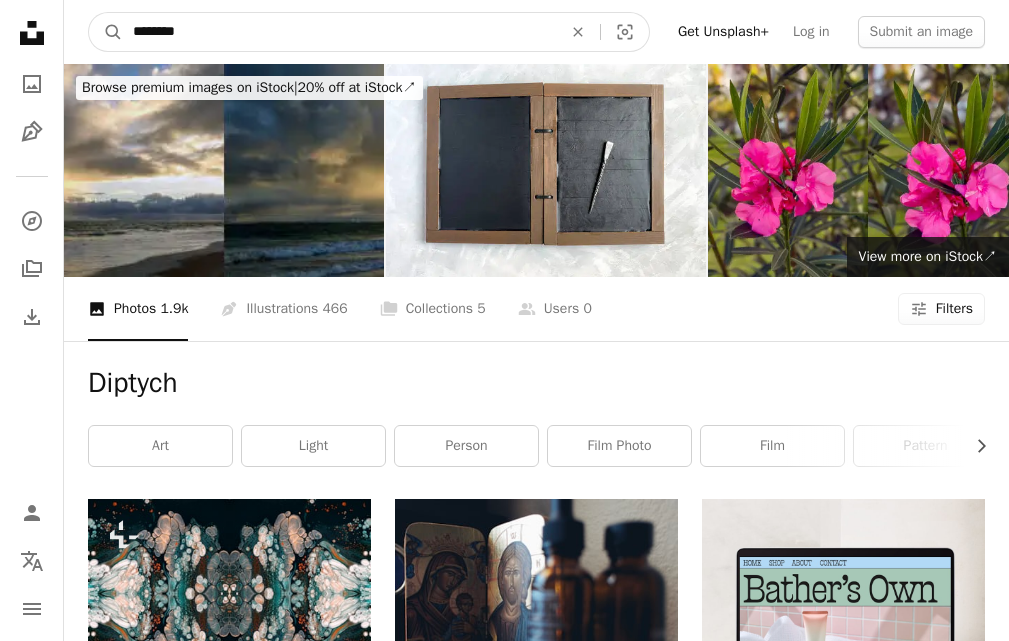 paste on "**********" 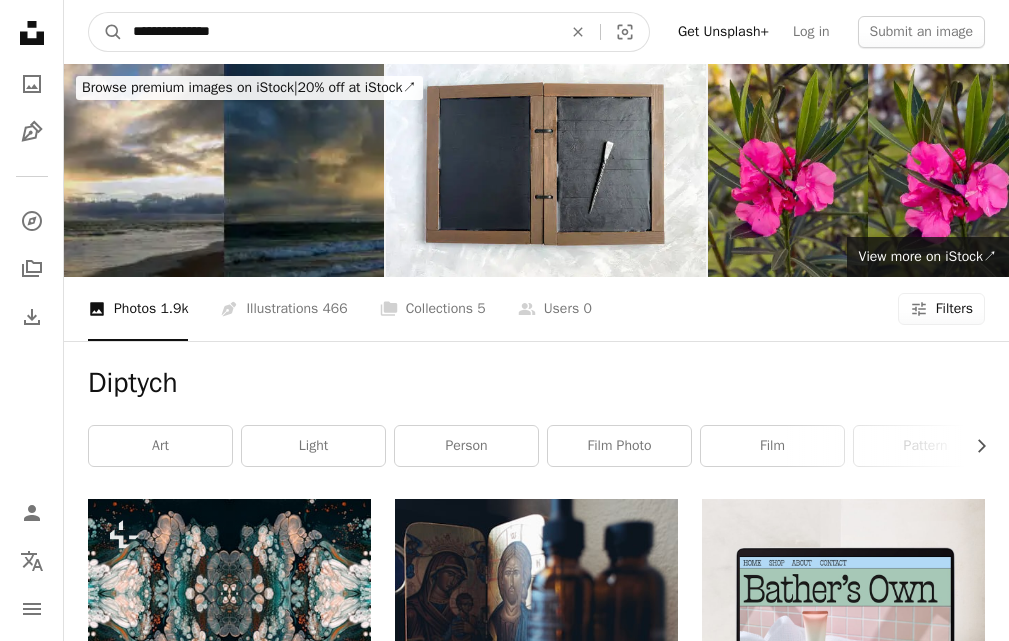 type on "**********" 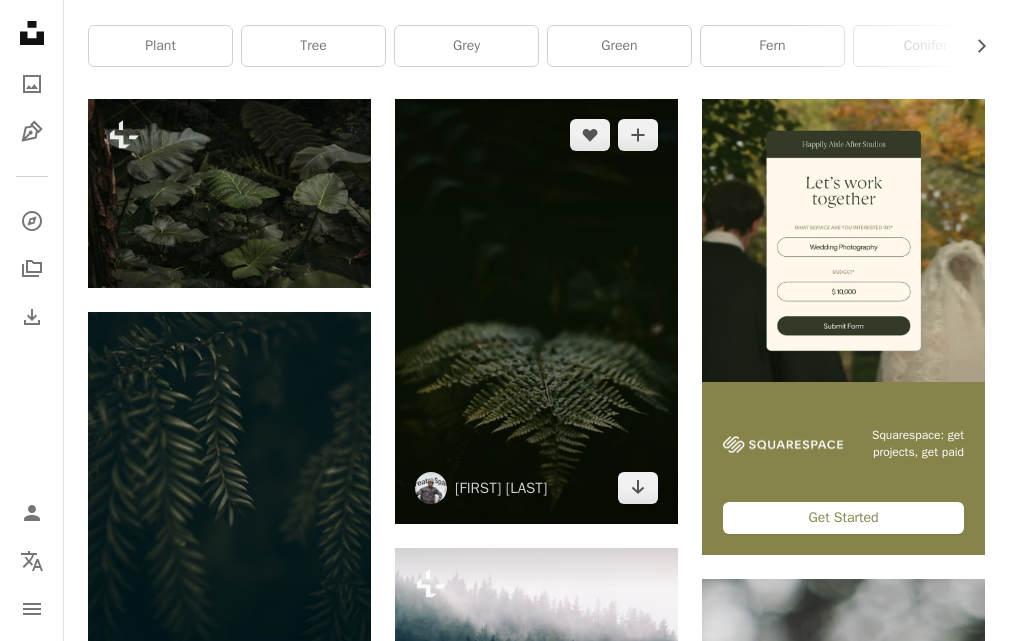 scroll, scrollTop: 0, scrollLeft: 0, axis: both 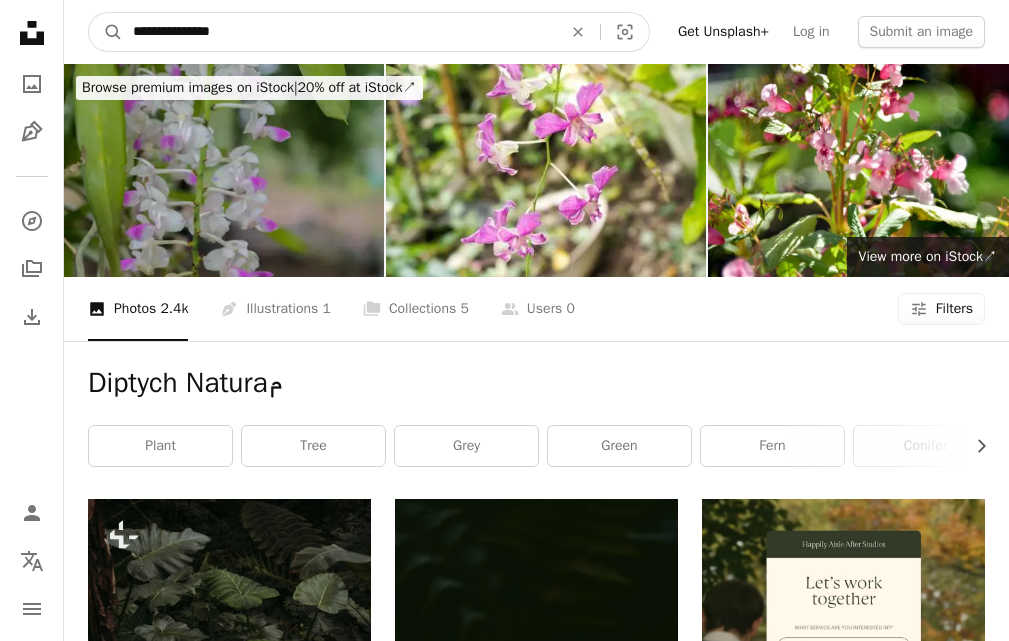 click on "**********" at bounding box center (339, 32) 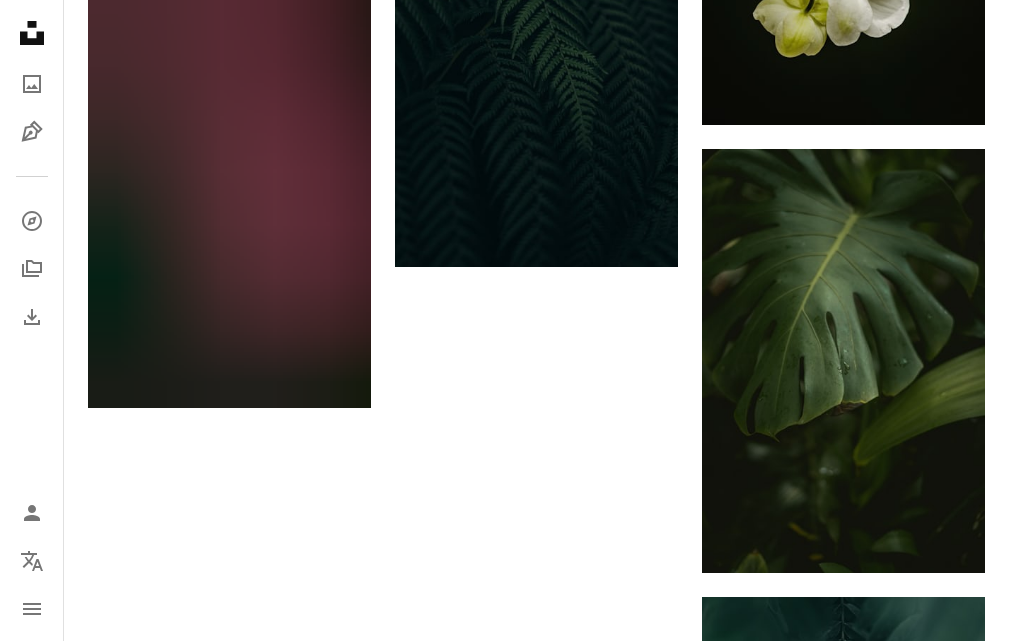 scroll, scrollTop: 2617, scrollLeft: 0, axis: vertical 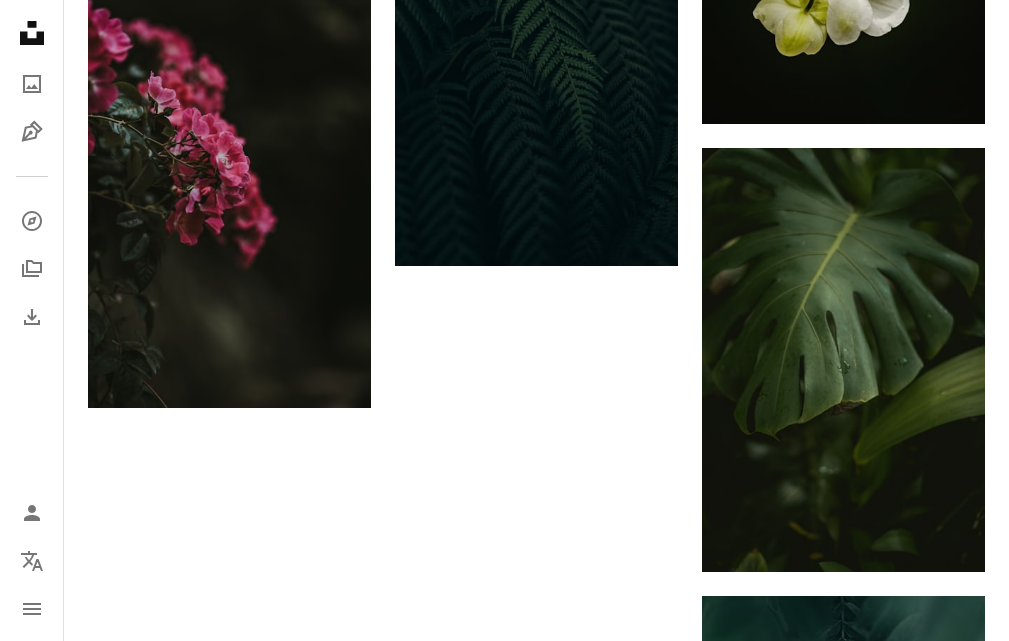 click on "Load more" at bounding box center [536, 865] 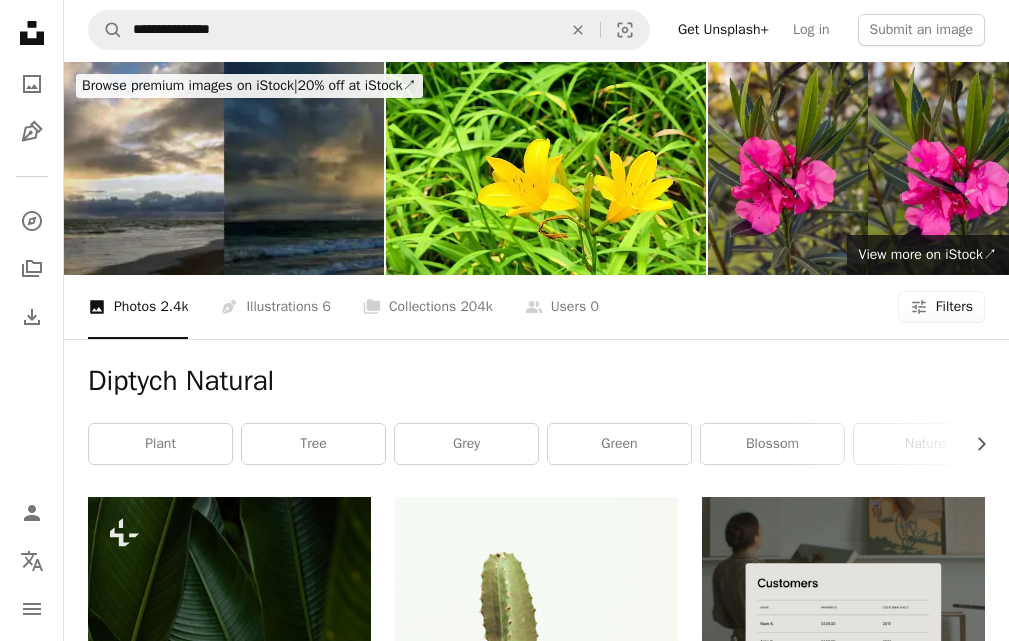 scroll, scrollTop: 0, scrollLeft: 0, axis: both 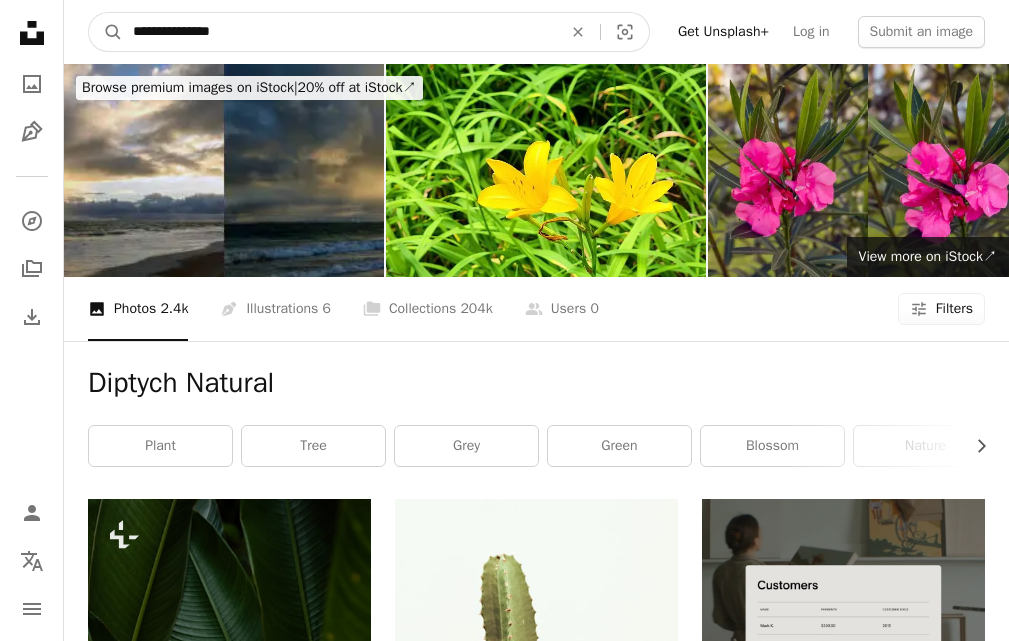 drag, startPoint x: 180, startPoint y: 31, endPoint x: 87, endPoint y: 36, distance: 93.13431 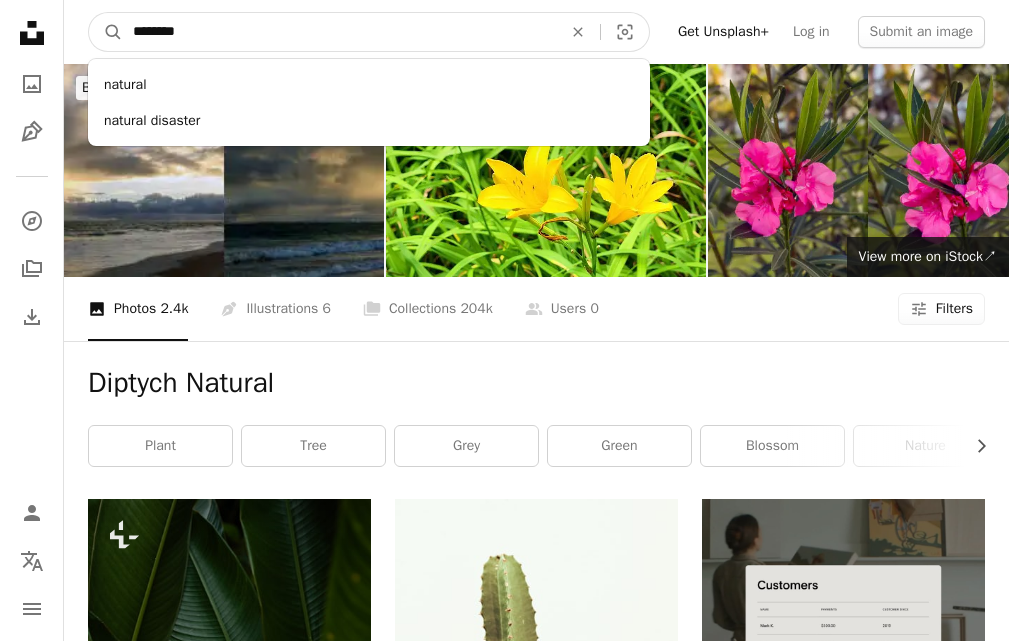 click on "*******" at bounding box center [339, 32] 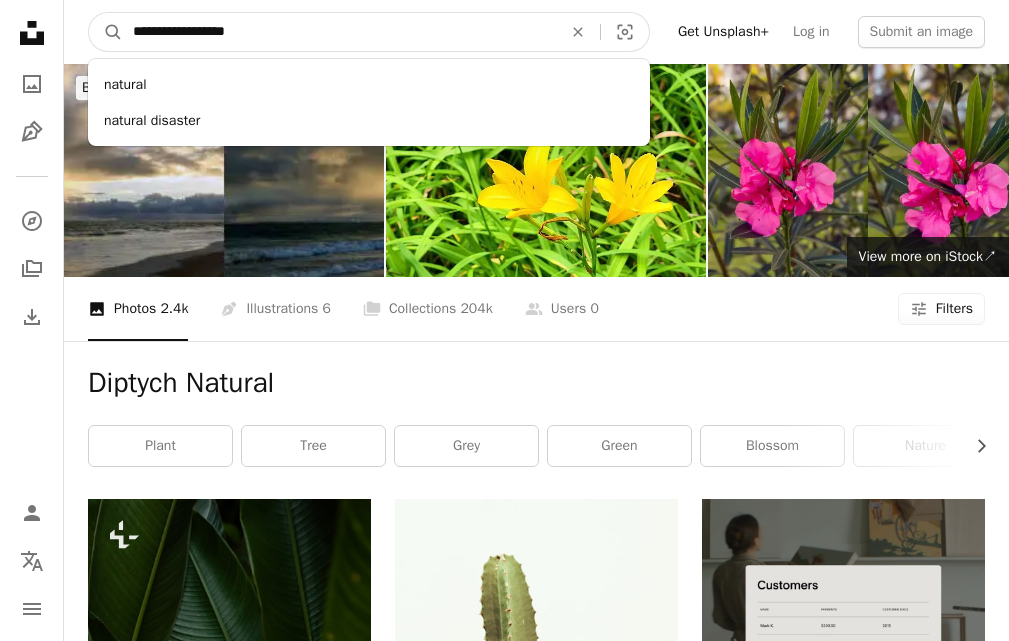 type on "**********" 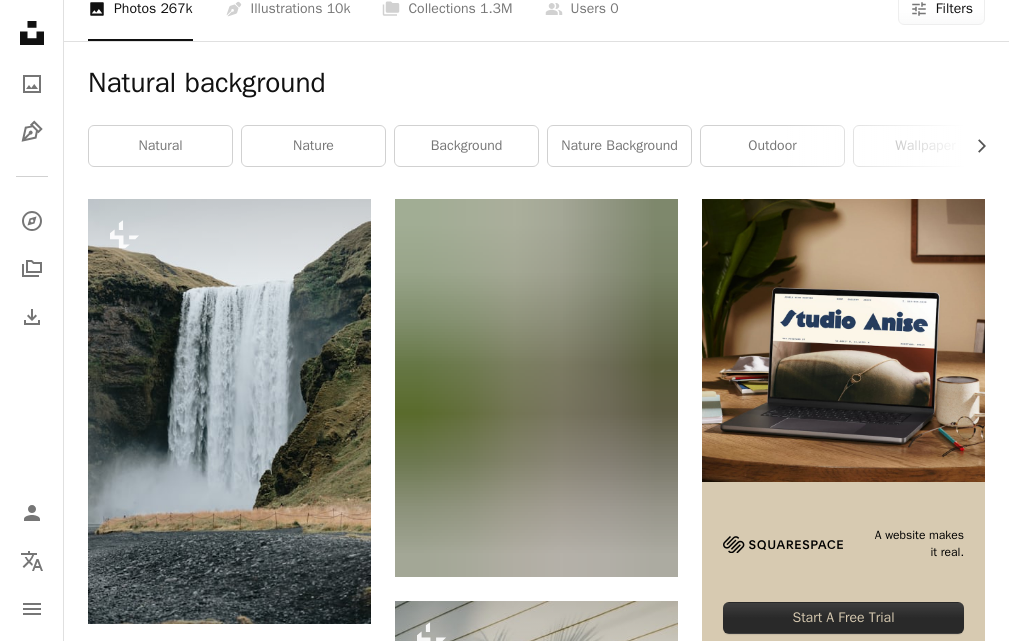 scroll, scrollTop: 0, scrollLeft: 0, axis: both 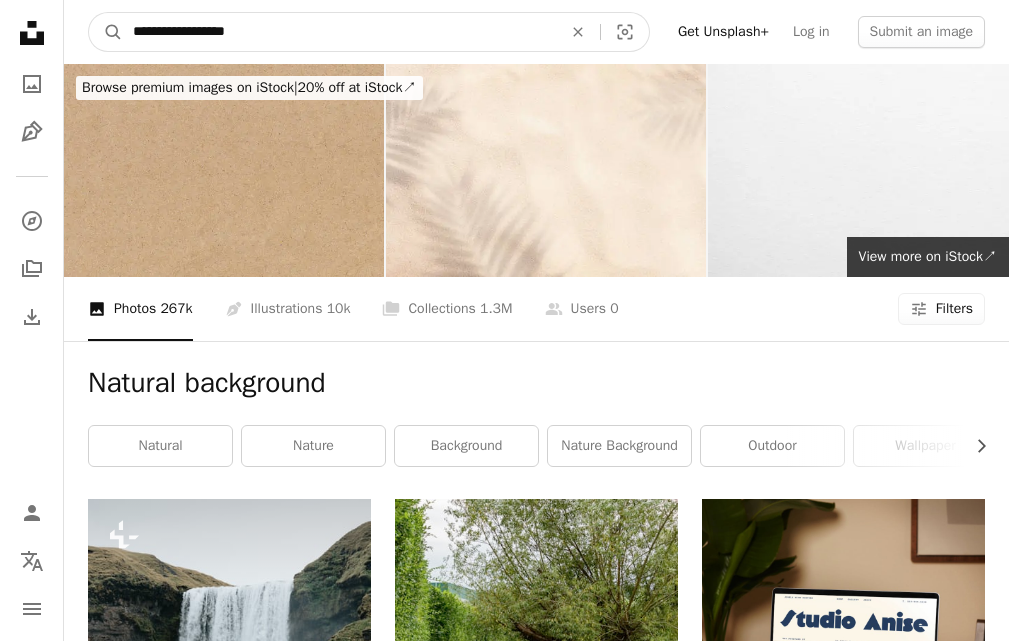 click on "**********" at bounding box center [339, 32] 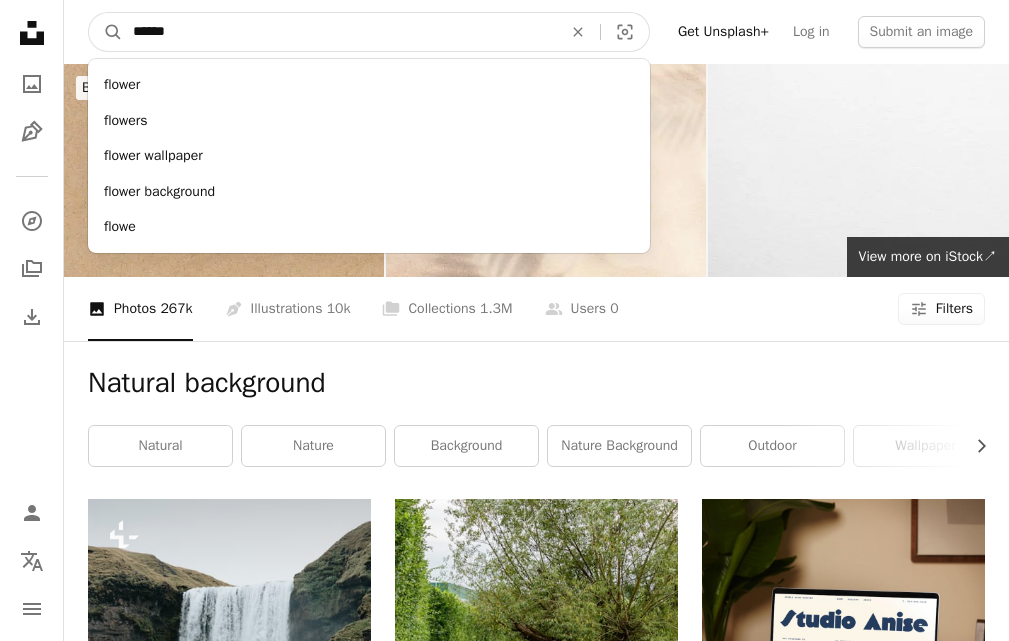 type on "******" 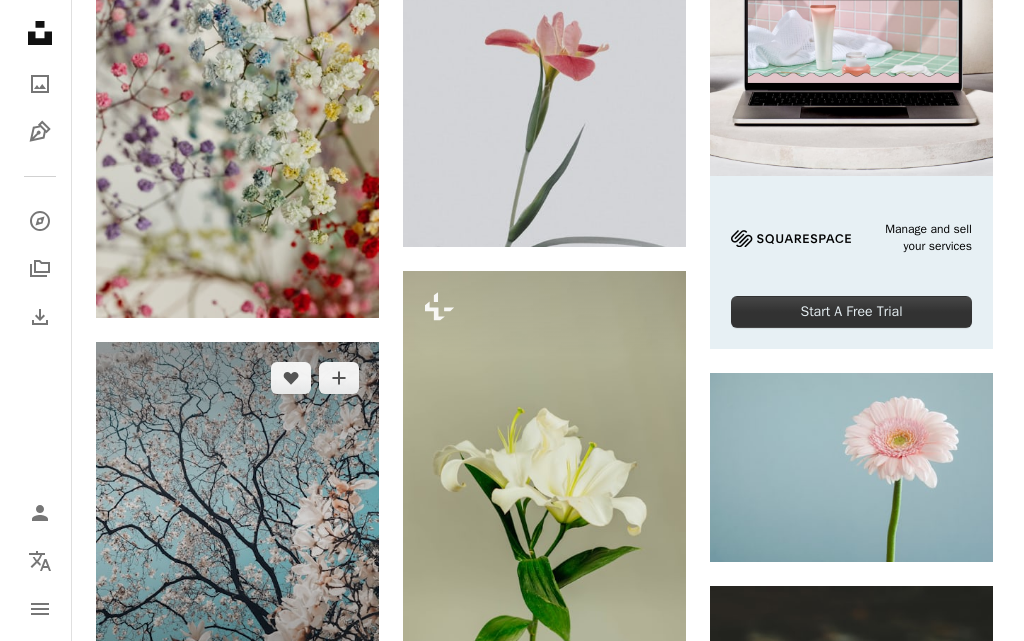 scroll, scrollTop: 600, scrollLeft: 0, axis: vertical 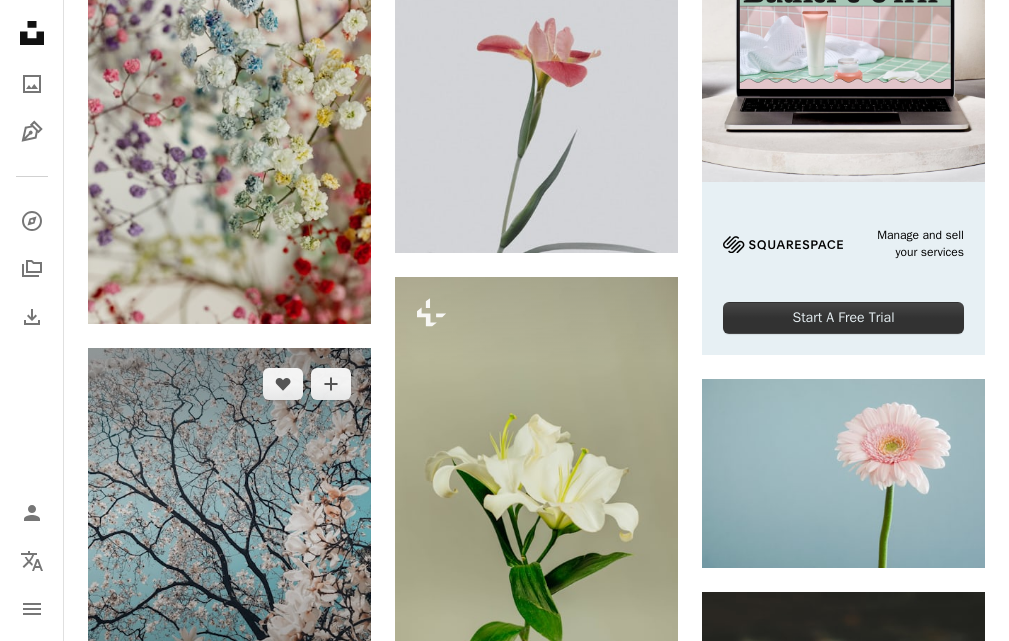 click at bounding box center (229, 525) 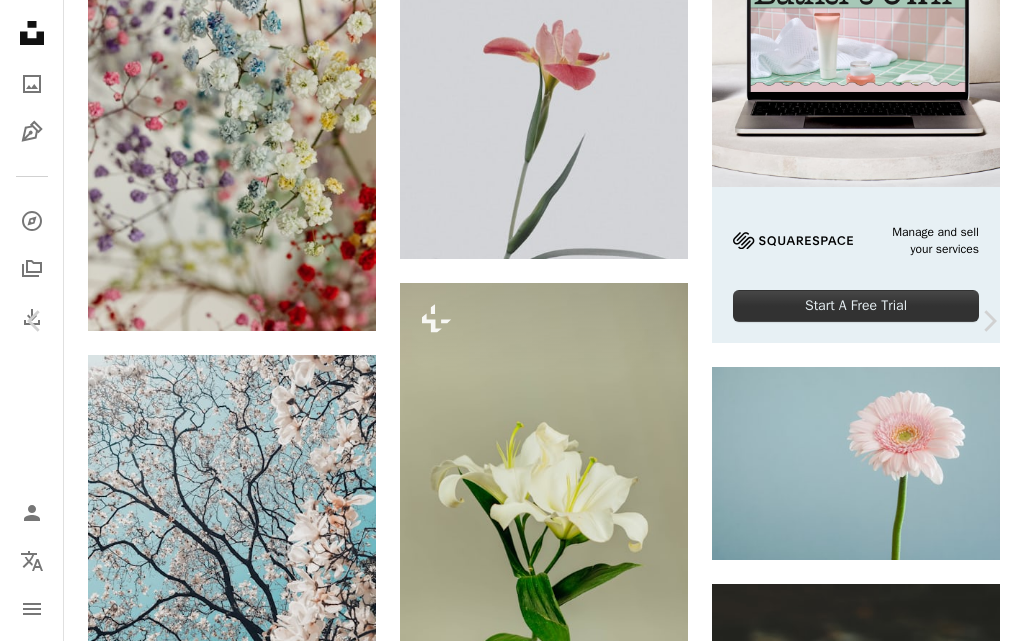 scroll, scrollTop: 100, scrollLeft: 0, axis: vertical 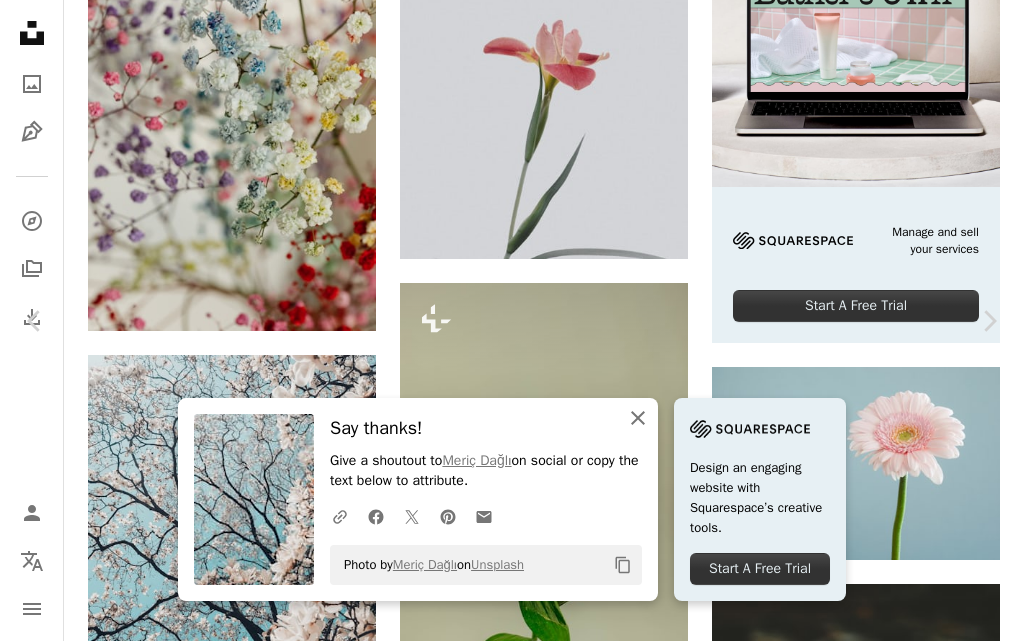 click on "An X shape" 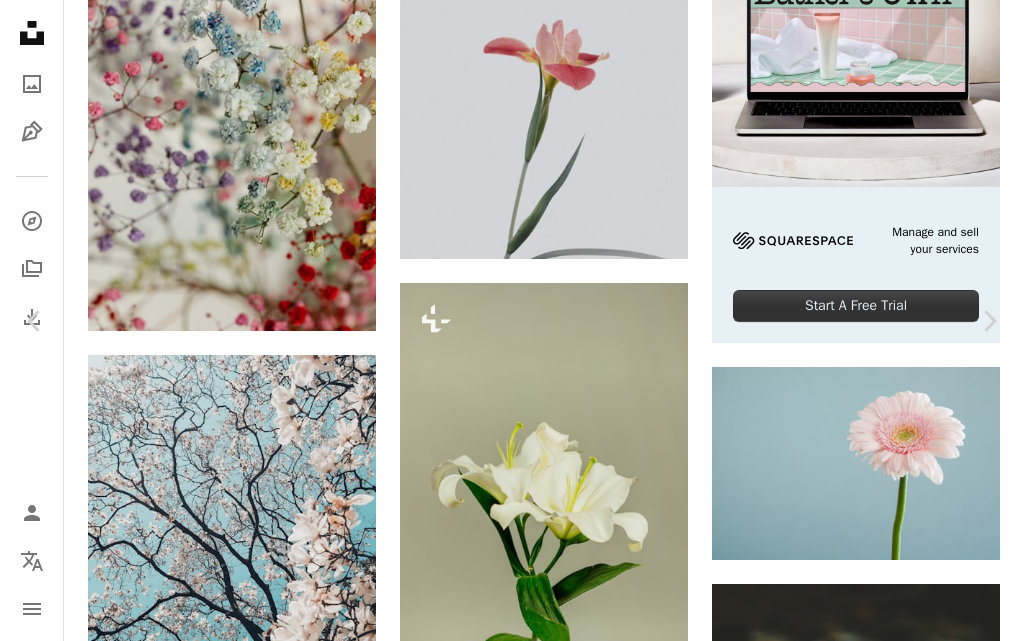 scroll, scrollTop: 990, scrollLeft: 0, axis: vertical 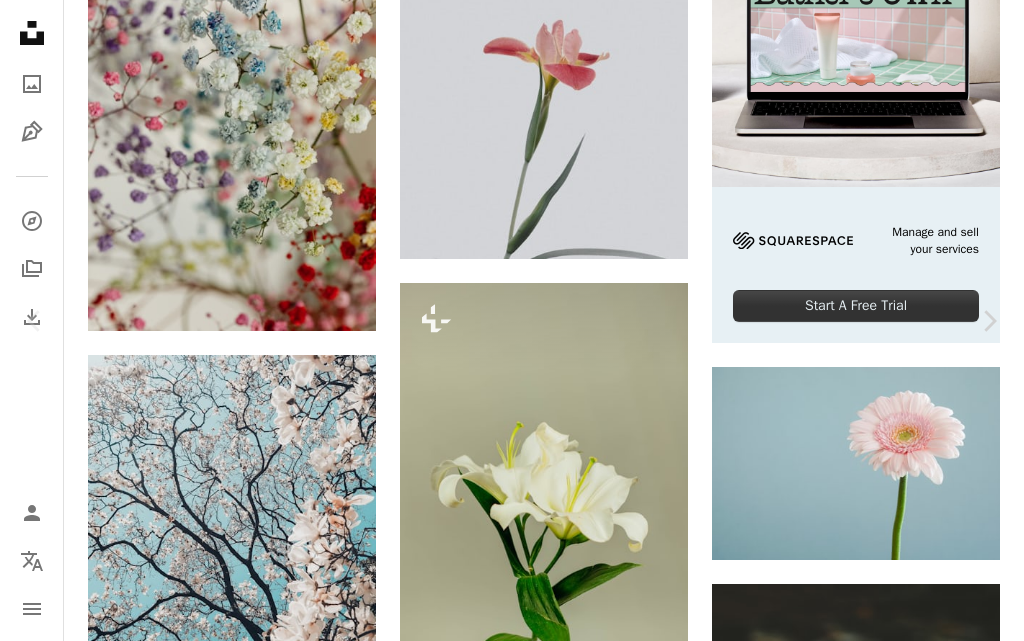 click on "Chevron down" at bounding box center (898, 3633) 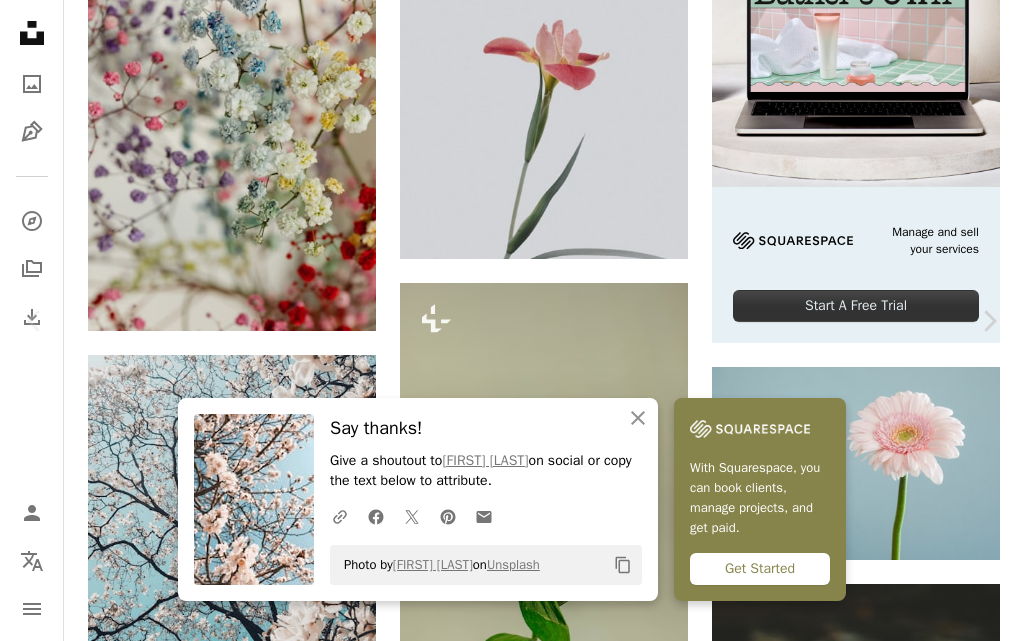 scroll, scrollTop: 500, scrollLeft: 0, axis: vertical 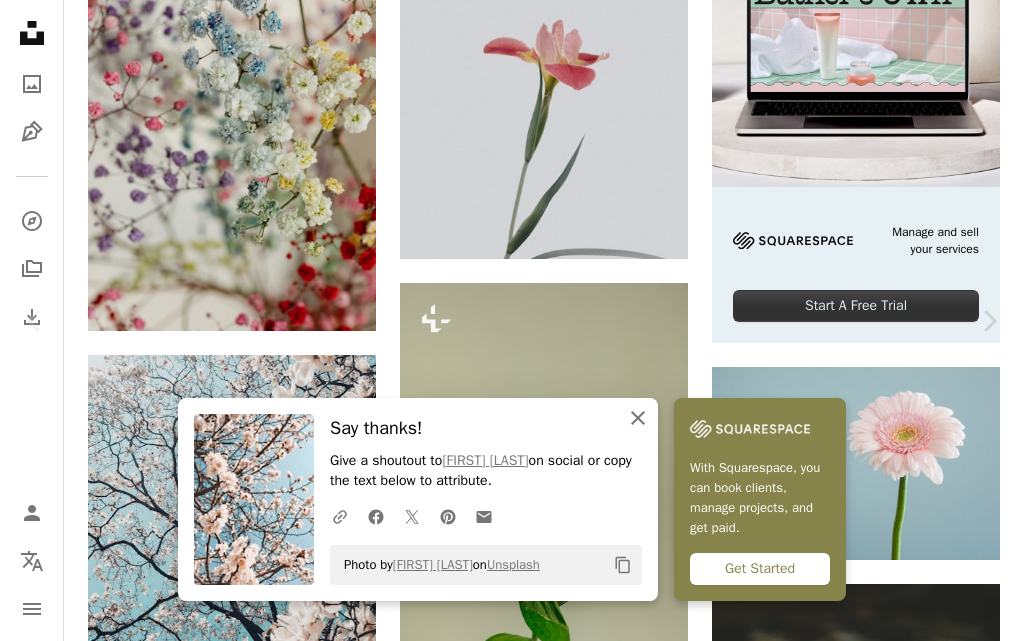 click on "An X shape" 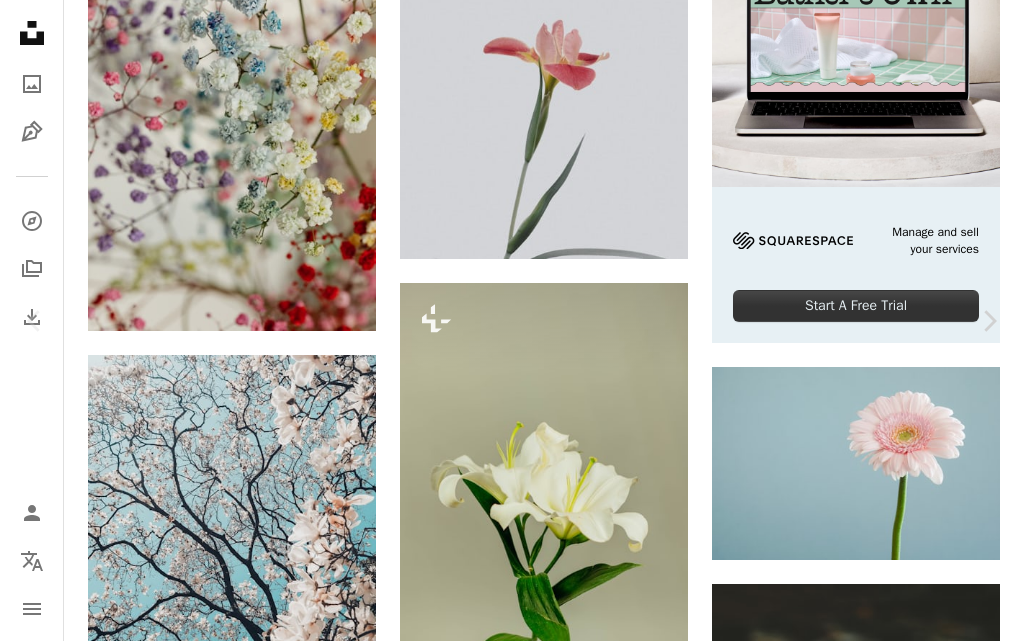 scroll, scrollTop: 1100, scrollLeft: 0, axis: vertical 